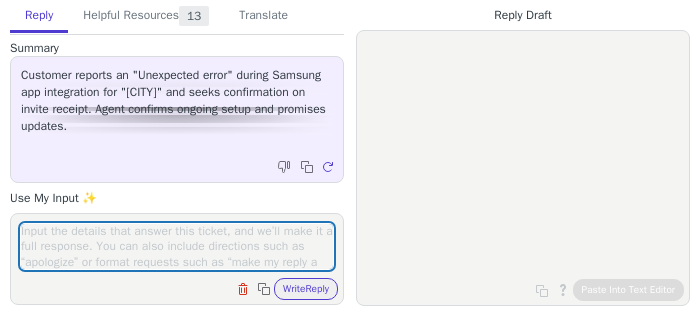 scroll, scrollTop: 0, scrollLeft: 0, axis: both 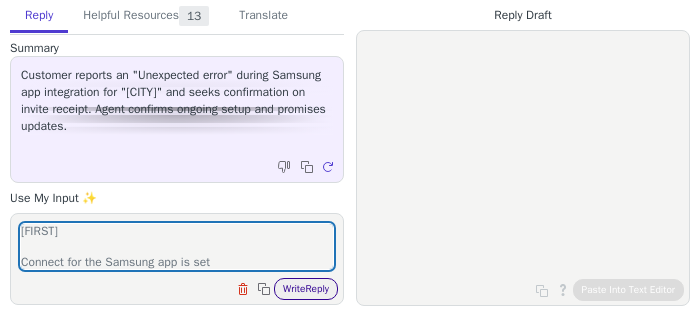 type on "[FIRST]
Connect for the Samsung app is set" 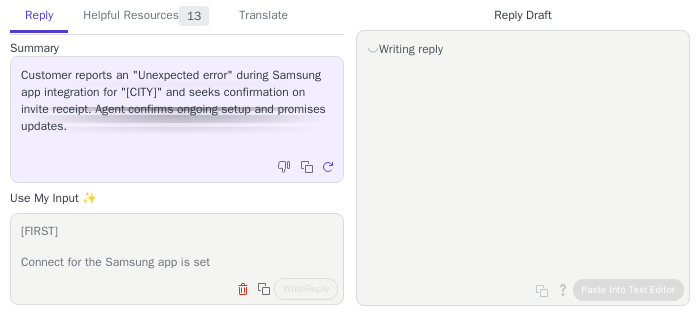 click on "Marianna
Connect for the Samsung app is set" at bounding box center (177, 246) 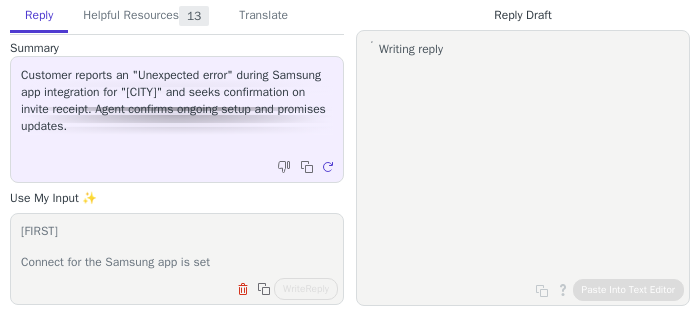 scroll, scrollTop: 0, scrollLeft: 0, axis: both 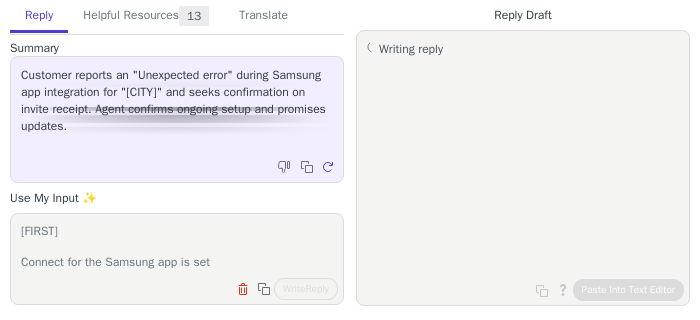 click on "Marianna
Connect for the Samsung app is set" at bounding box center [177, 246] 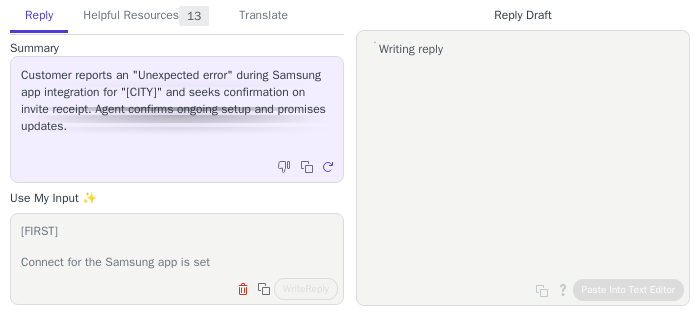 click on "Marianna
Connect for the Samsung app is set" at bounding box center (177, 246) 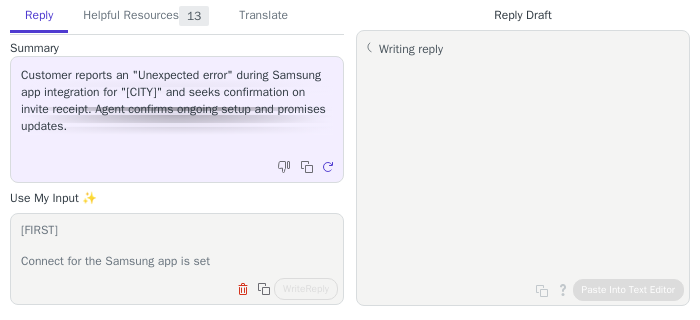 scroll, scrollTop: 0, scrollLeft: 0, axis: both 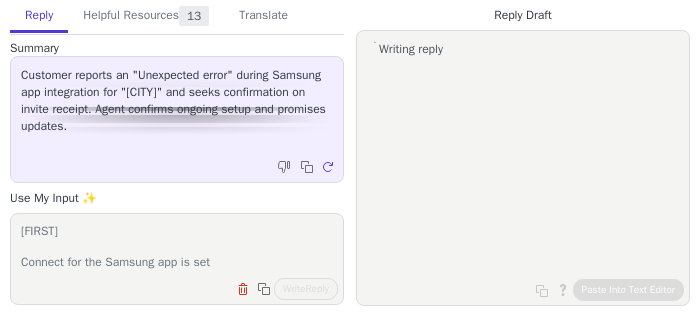 drag, startPoint x: 240, startPoint y: 264, endPoint x: 10, endPoint y: 239, distance: 231.3547 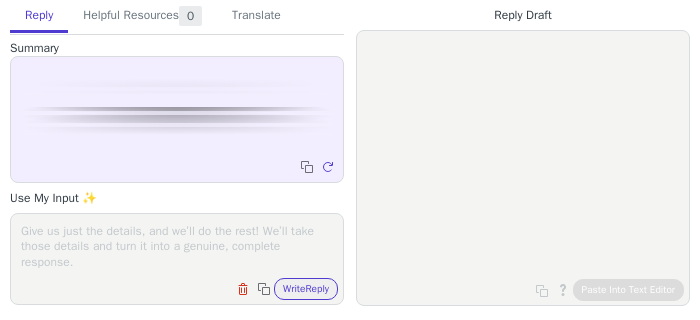 scroll, scrollTop: 0, scrollLeft: 0, axis: both 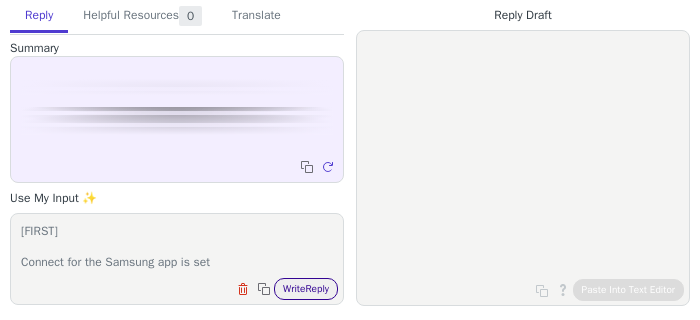 type on "Marianna
Connect for the Samsung app is set" 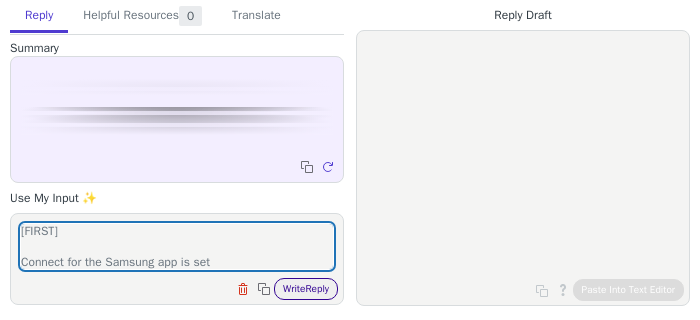 click on "Write  Reply" at bounding box center (306, 289) 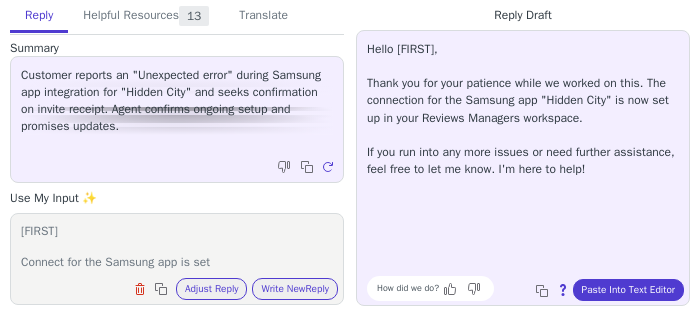 click on "Hello Mariana, Thank you for your patience while we worked on this. The connection for the Samsung app "Hidden City" is now set up in your Reviews Managers workspace. If you run into any more issues or need further assistance, feel free to let me know. I'm here to help!" at bounding box center (523, 109) 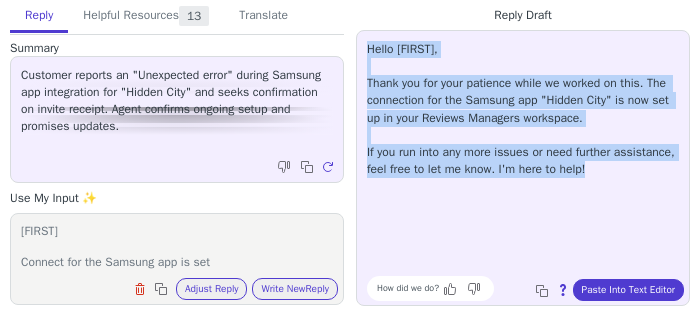 copy on "Hello Mariana, Thank you for your patience while we worked on this. The connection for the Samsung app "Hidden City" is now set up in your Reviews Managers workspace. If you run into any more issues or need further assistance, feel free to let me know. I'm here to help!" 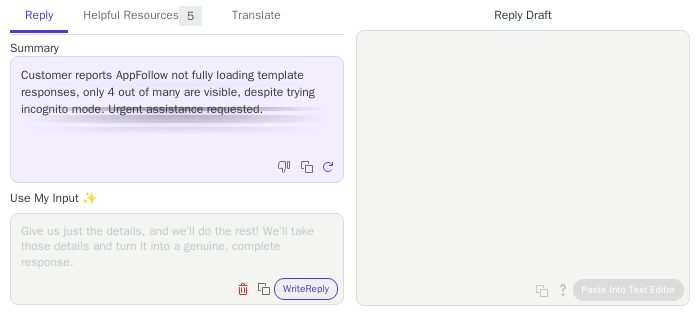 scroll, scrollTop: 0, scrollLeft: 0, axis: both 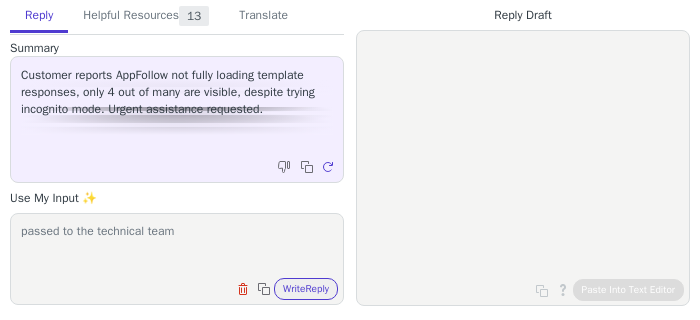 type on "passed to the technical team" 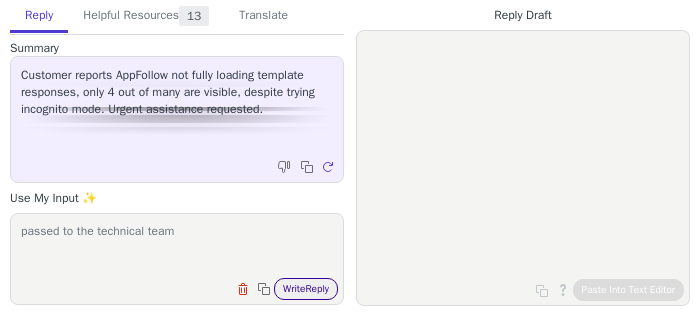 click on "Write  Reply" at bounding box center [306, 289] 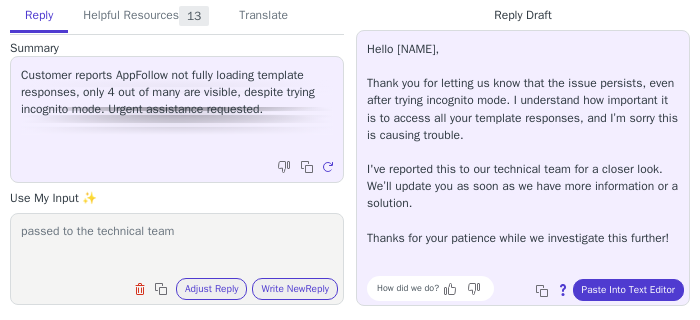click on "Hello [NAME], Thank you for letting us know that the issue persists, even after trying incognito mode. I understand how important it is to access all your template responses, and I’m sorry this is causing trouble. I've reported this to our technical team for a closer look. We’ll update you as soon as we have more information or a solution. Thanks for your patience while we investigate this further!" at bounding box center [523, 144] 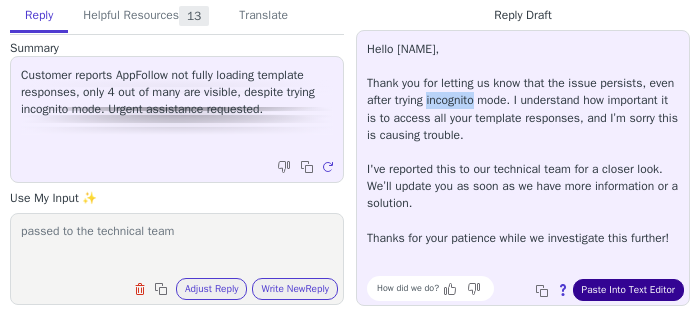click on "Paste Into Text Editor" at bounding box center (628, 290) 